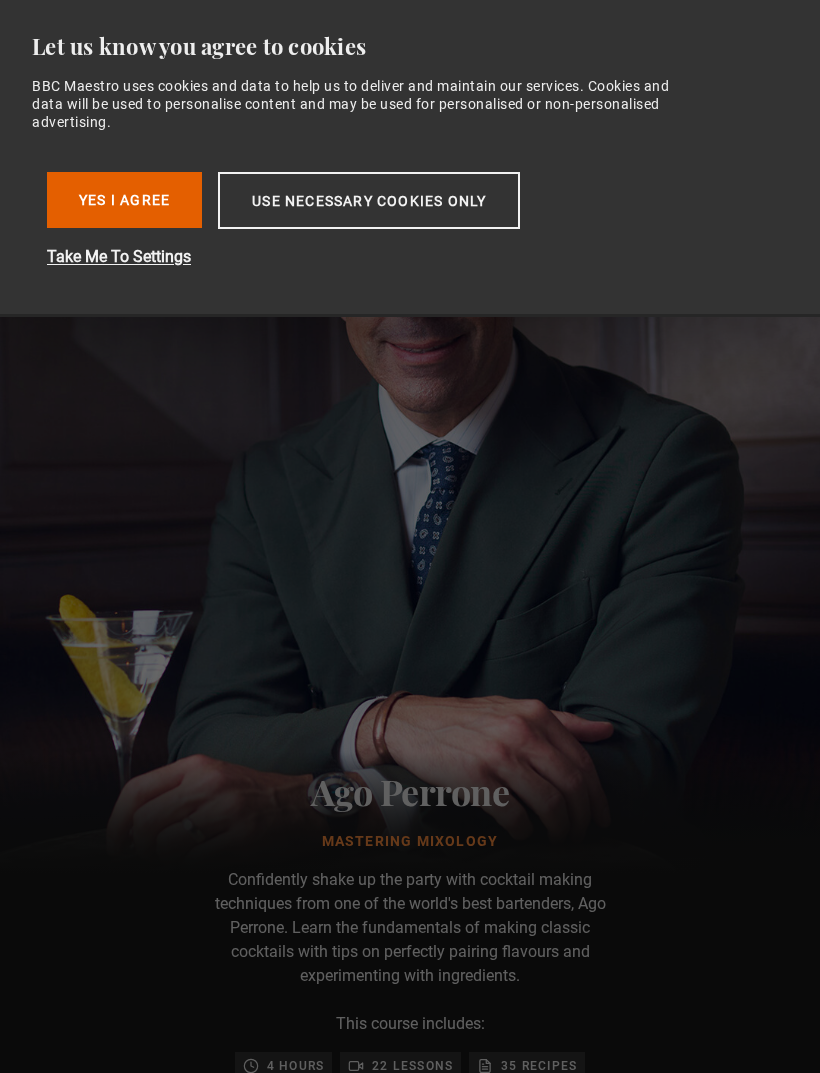 scroll, scrollTop: 0, scrollLeft: 0, axis: both 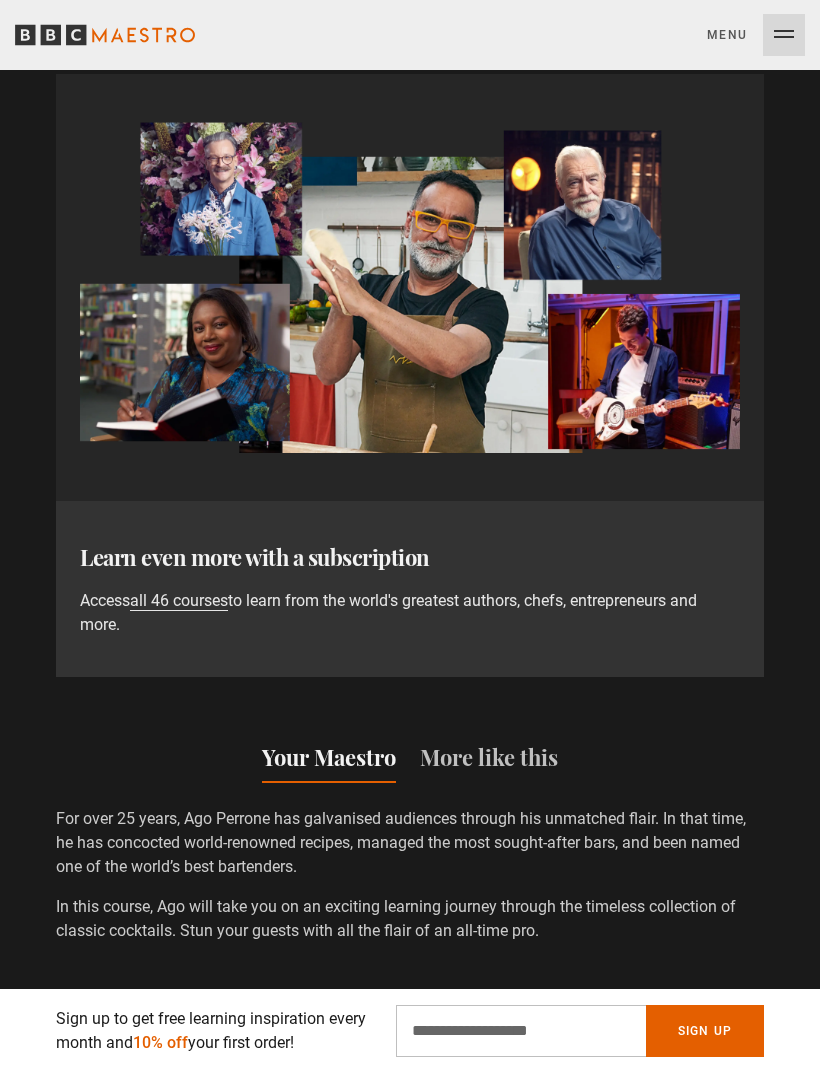 click on "all 46 courses" at bounding box center (179, 601) 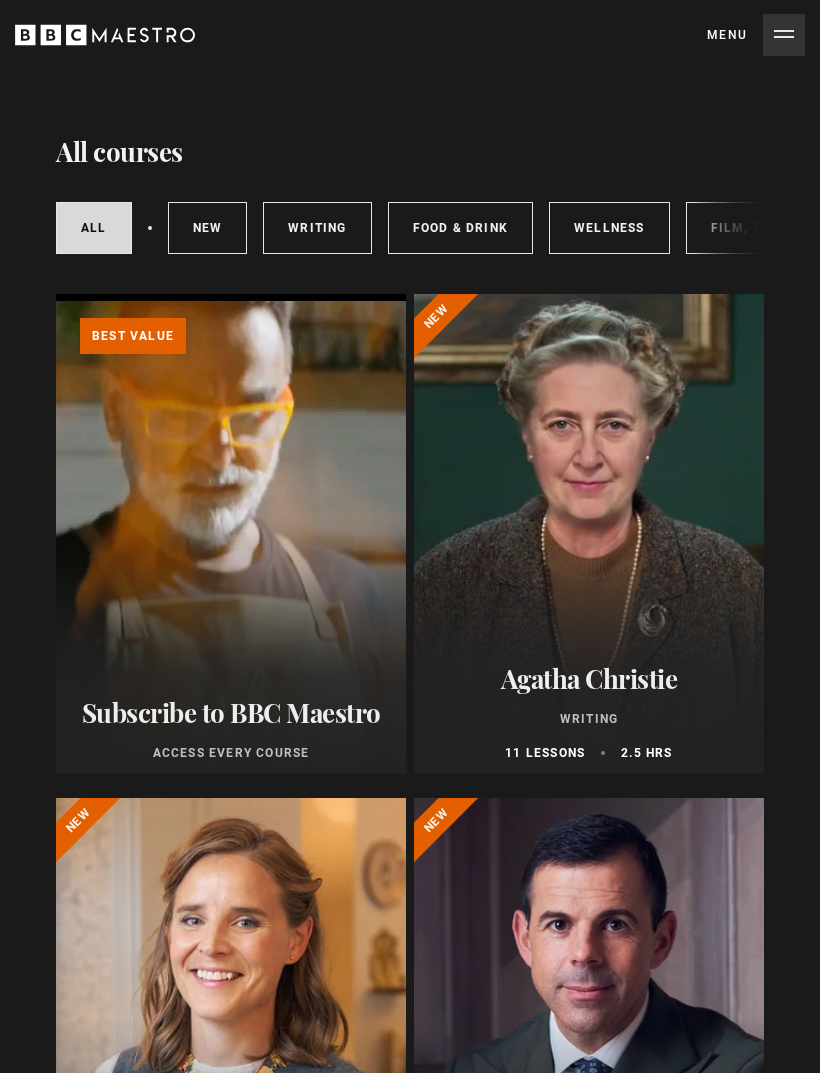 scroll, scrollTop: 0, scrollLeft: 0, axis: both 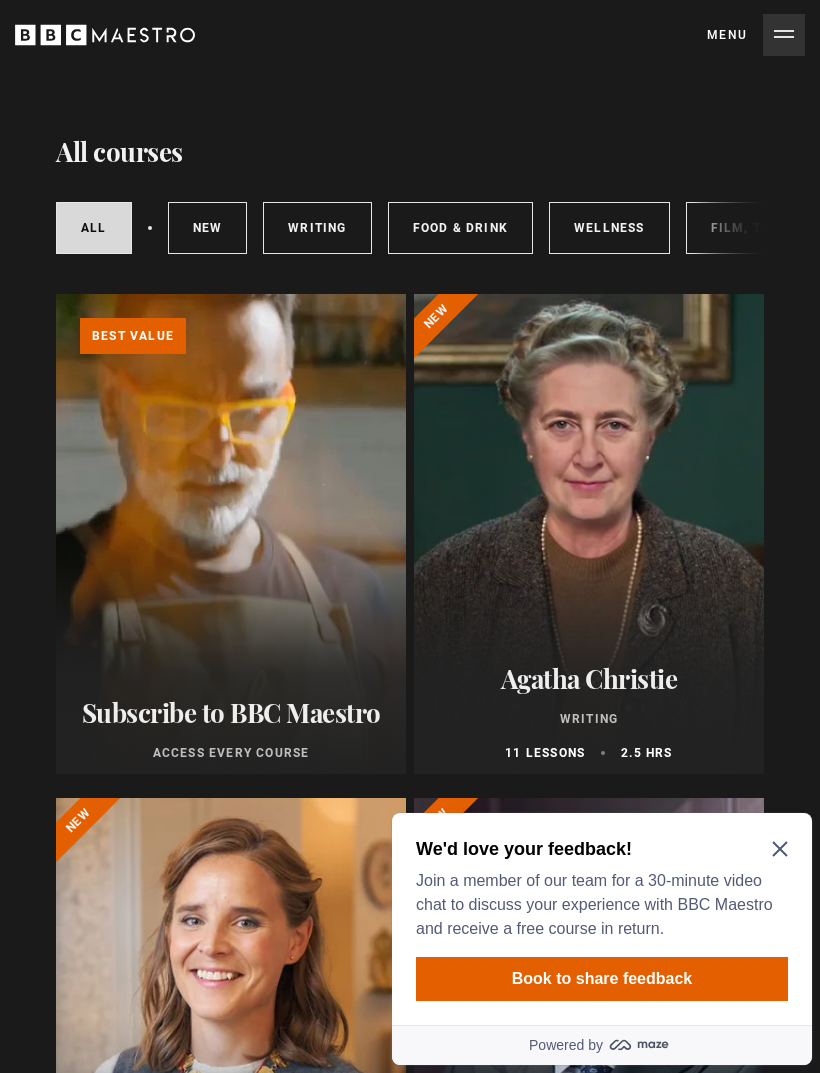 click on "We'd love your feedback! Join a member of our team for a 30-minute video chat to discuss your experience with BBC Maestro and receive a free course in return. Book to share feedback" at bounding box center [602, 919] 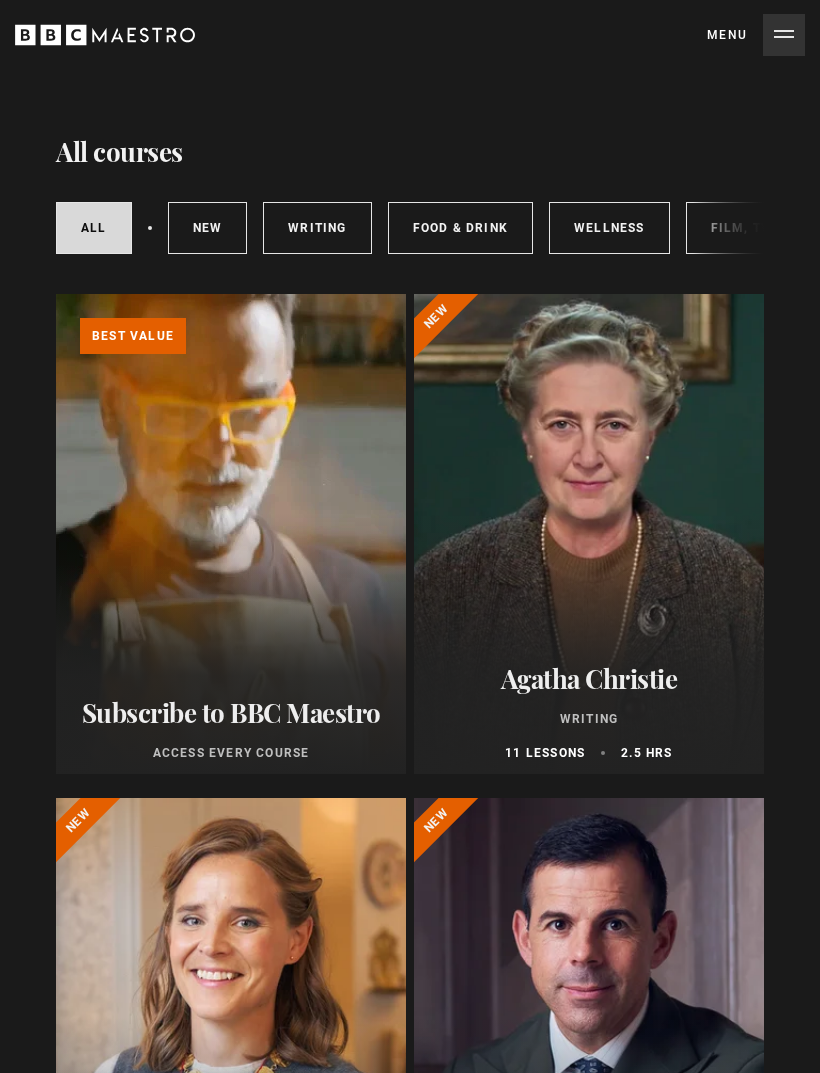 click on "Menu
Close" at bounding box center [756, 35] 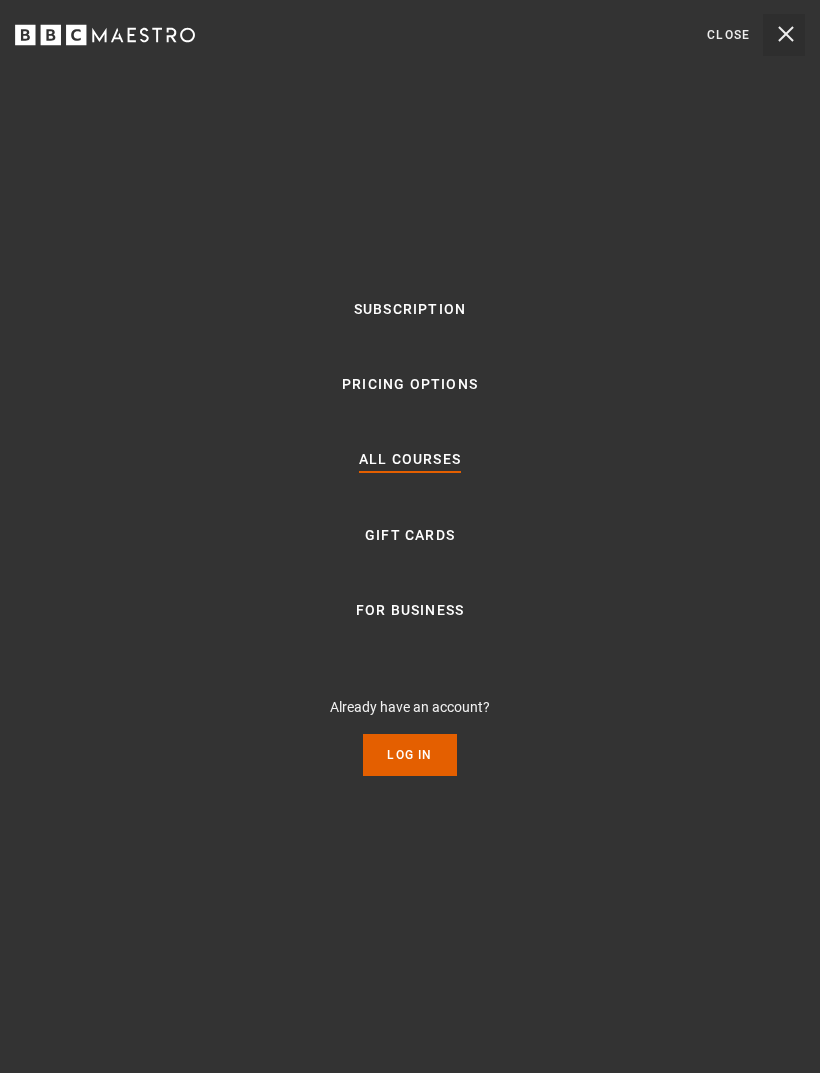 click on "Log In" at bounding box center (409, 755) 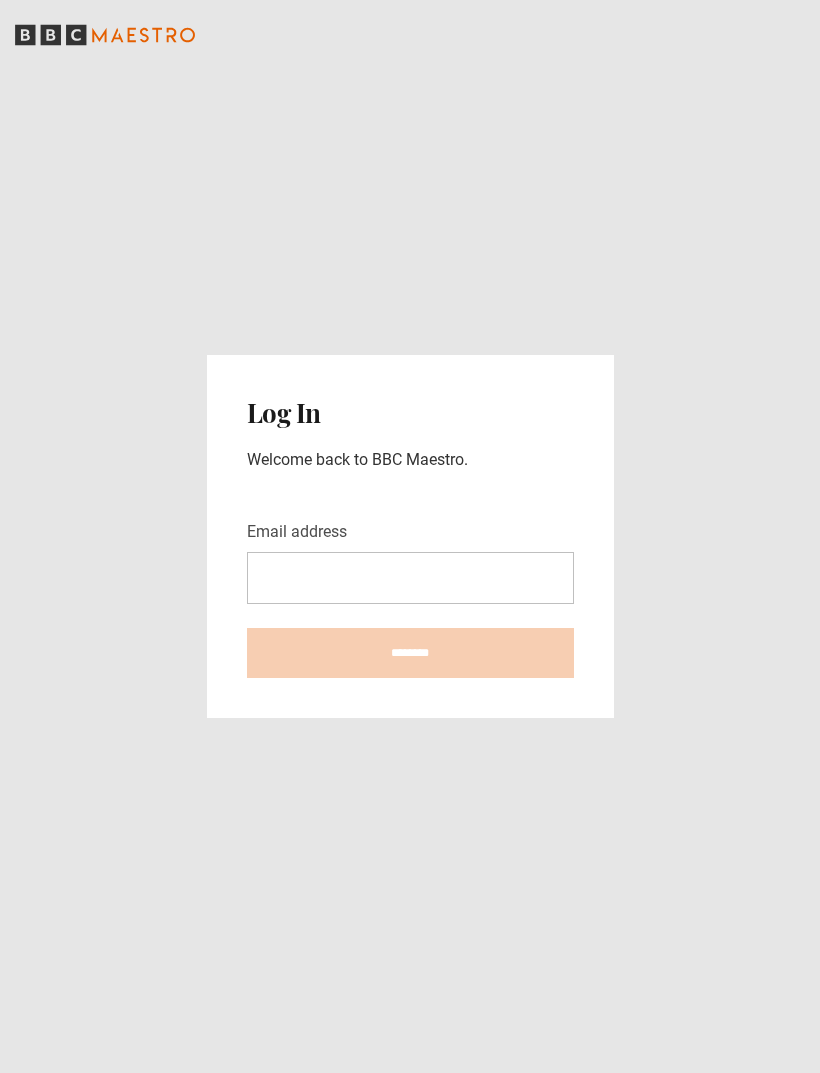 scroll, scrollTop: 0, scrollLeft: 0, axis: both 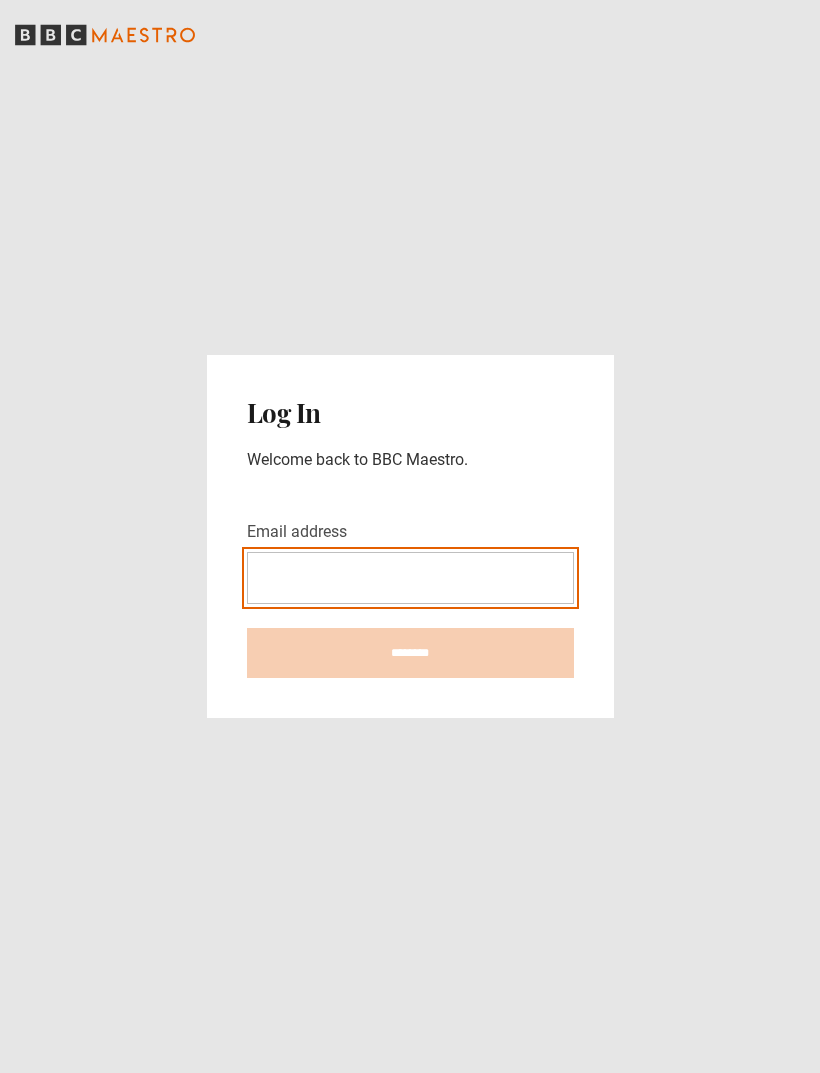 type on "**********" 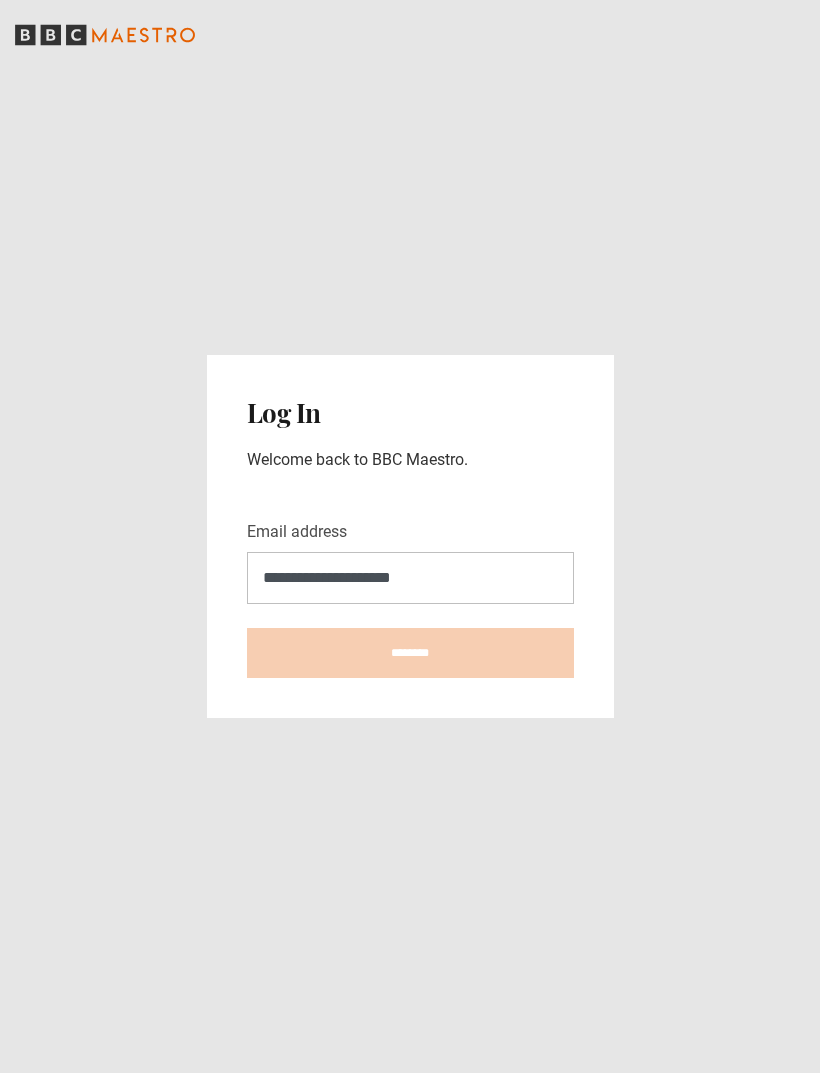 click on "********" at bounding box center (410, 653) 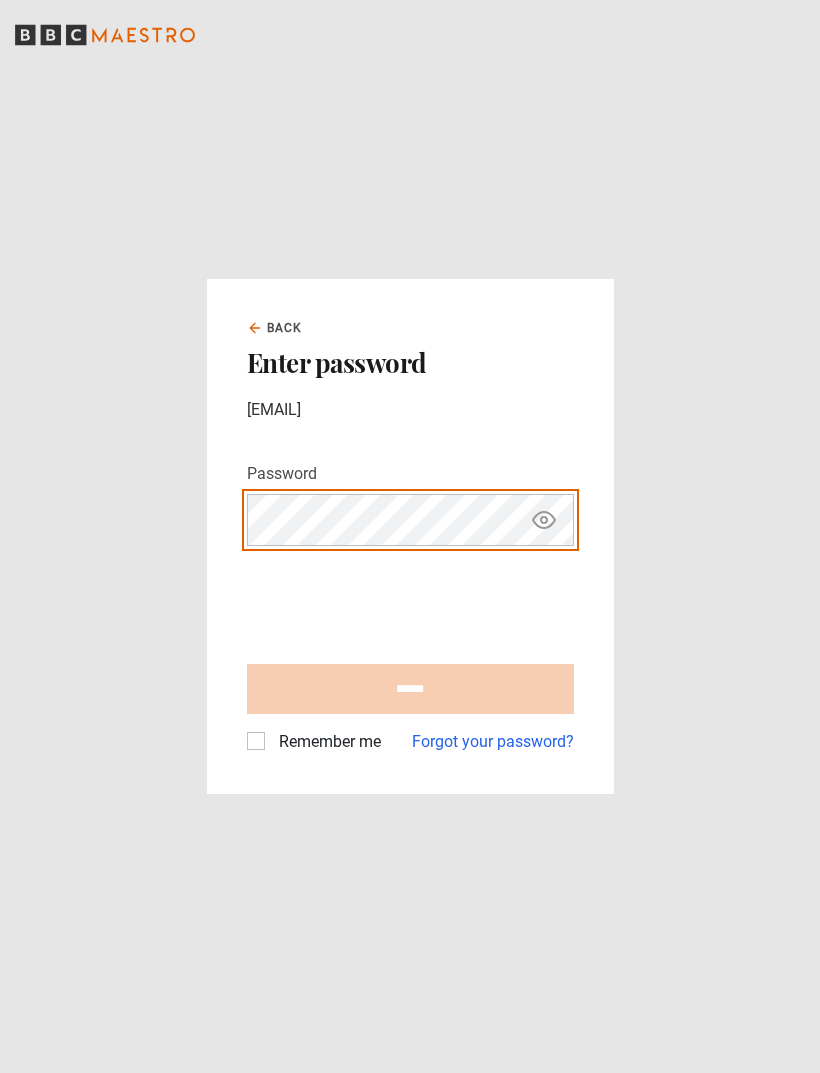 scroll, scrollTop: 0, scrollLeft: 0, axis: both 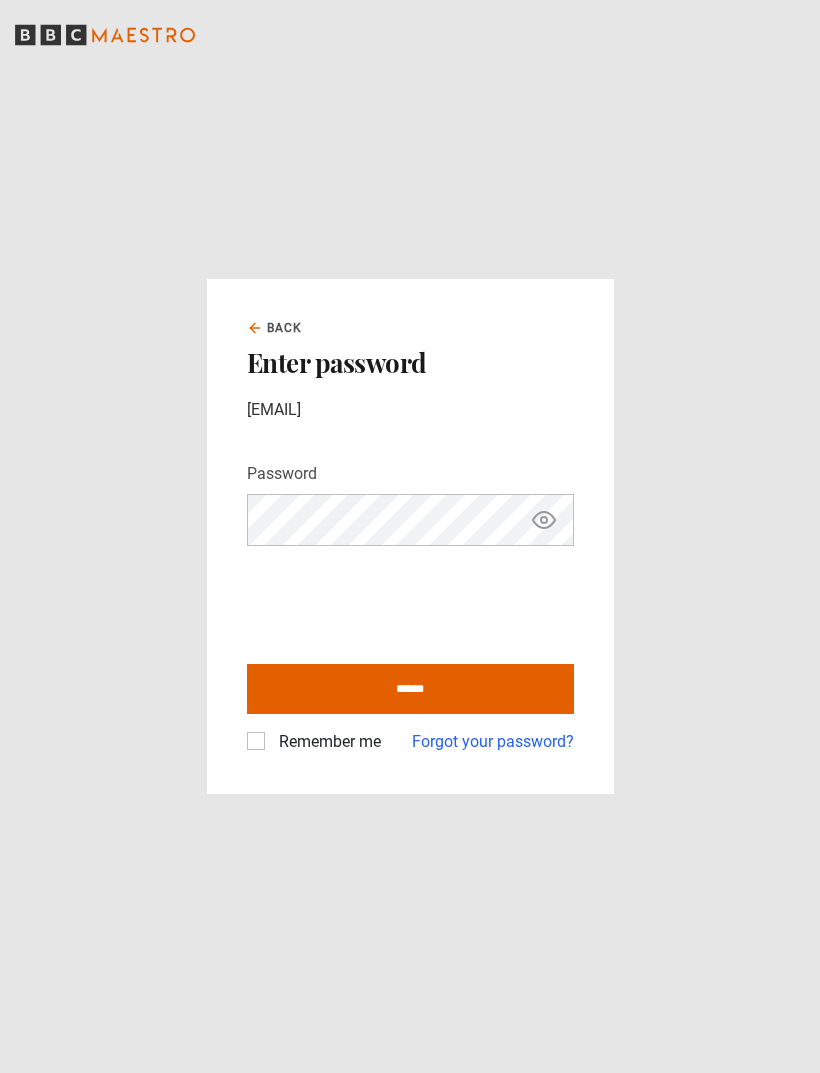 click on "******" at bounding box center (410, 689) 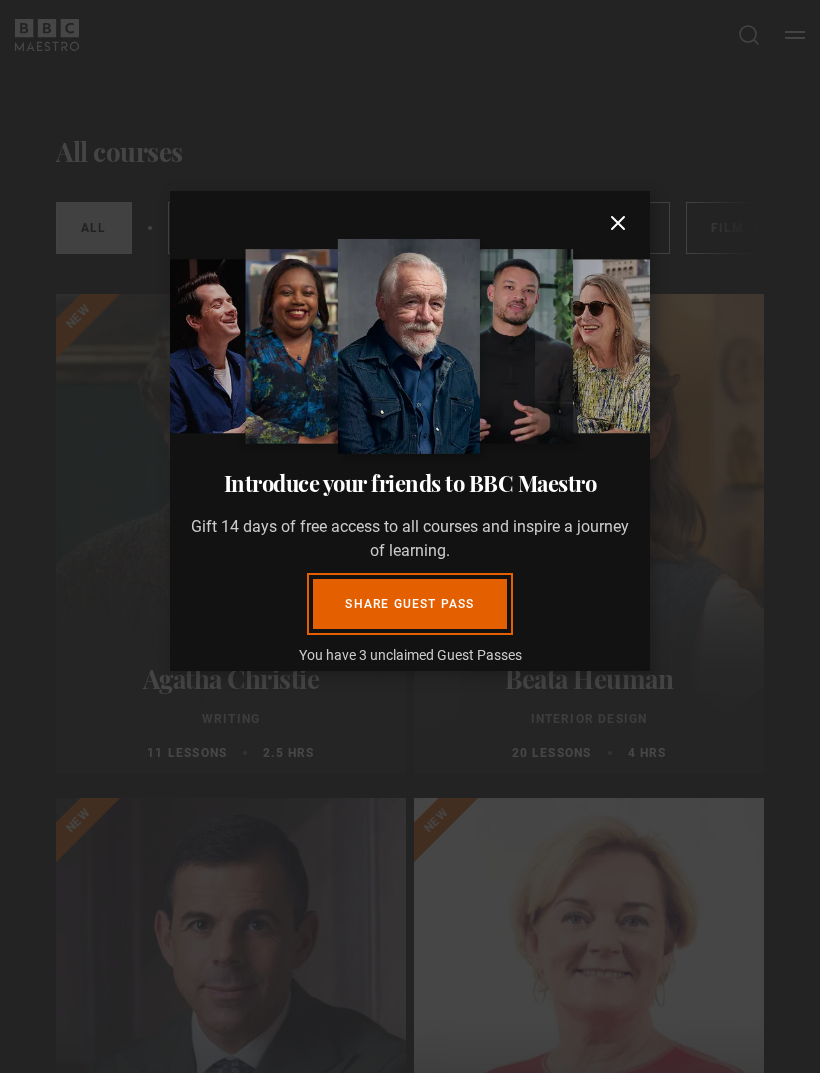 scroll, scrollTop: 0, scrollLeft: 0, axis: both 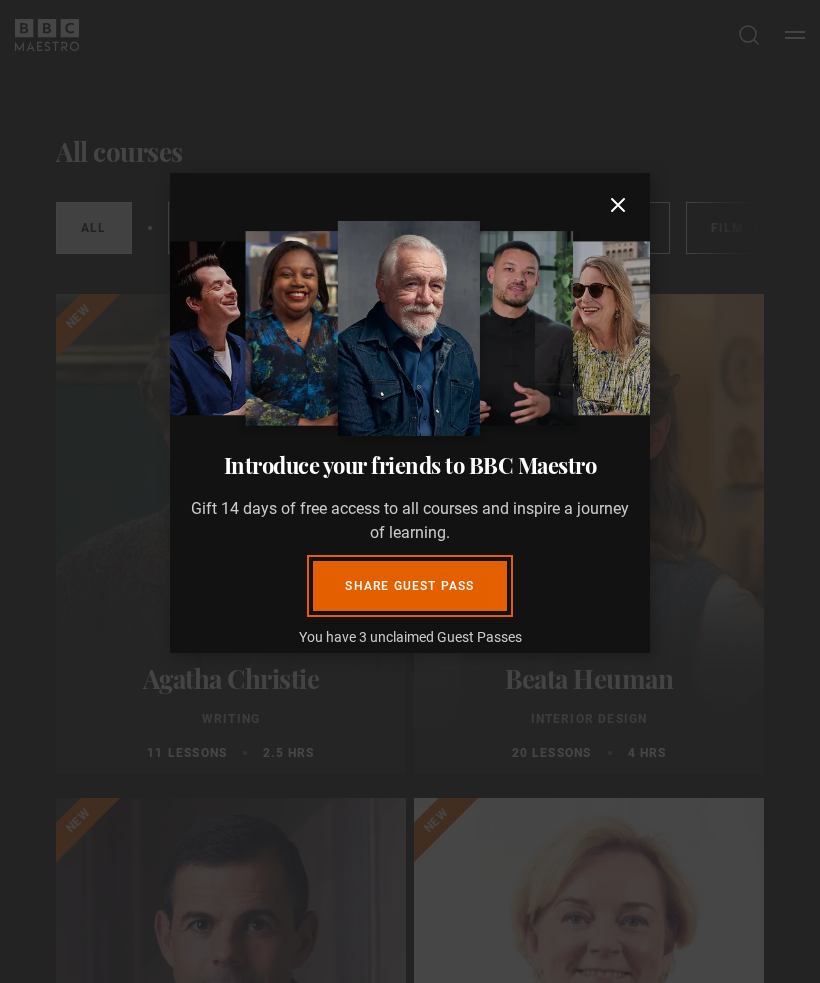 click on "Introduce your friends to BBC Maestro
Gift 14 days of free access to all courses and inspire a journey of learning.
Share guest pass
You have 3 unclaimed Guest Passes
Close" at bounding box center (410, 413) 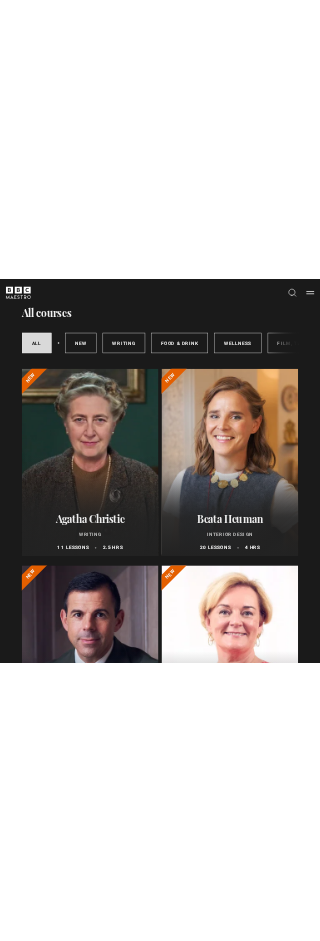 scroll, scrollTop: 0, scrollLeft: 0, axis: both 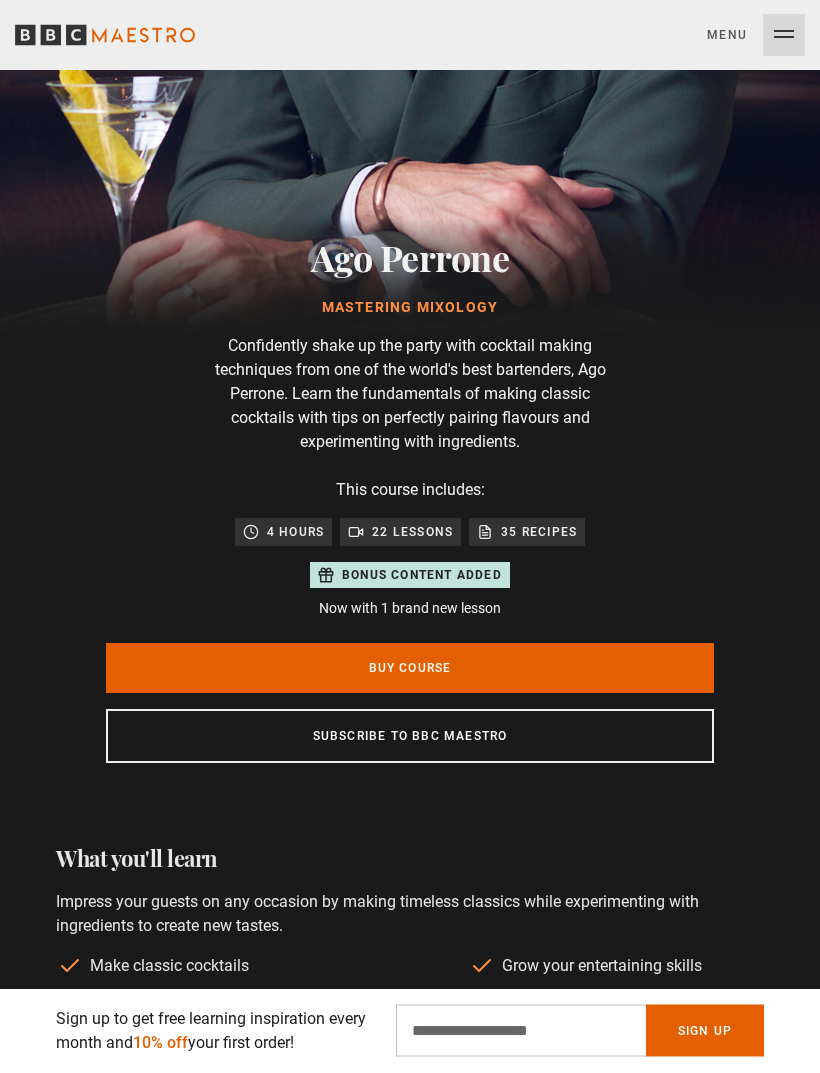 click on "Menu
Close" at bounding box center (756, 35) 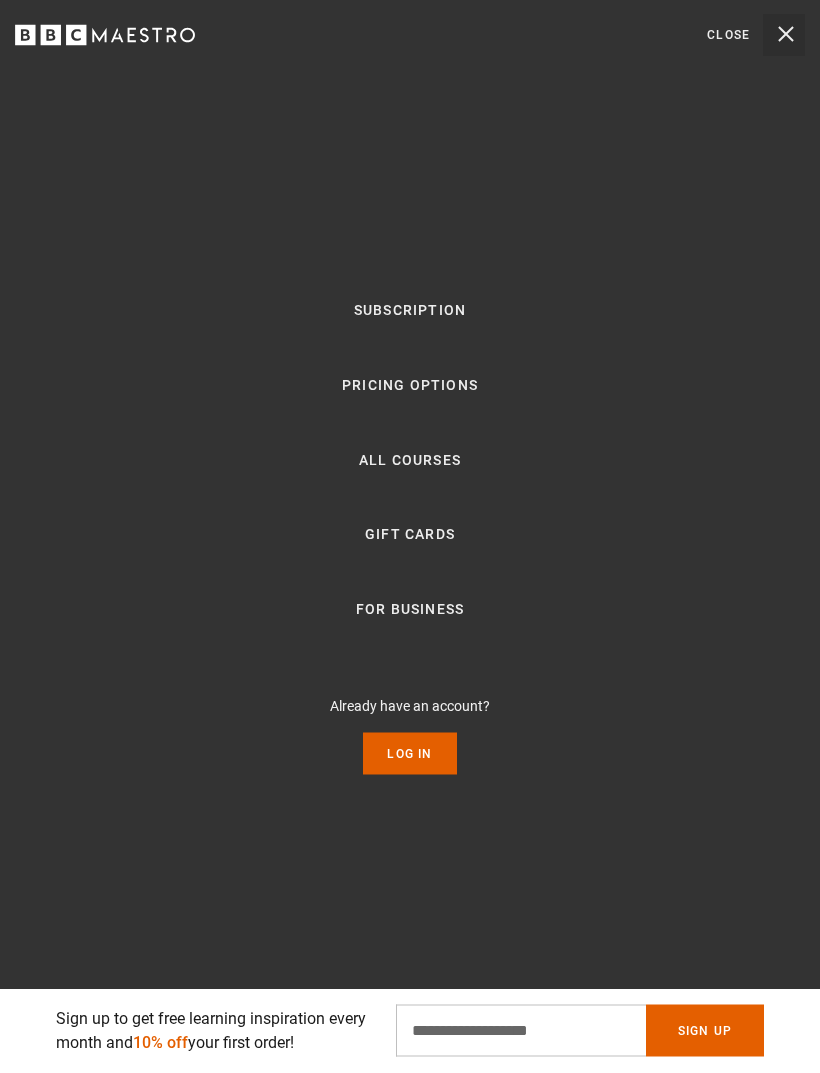scroll, scrollTop: 534, scrollLeft: 0, axis: vertical 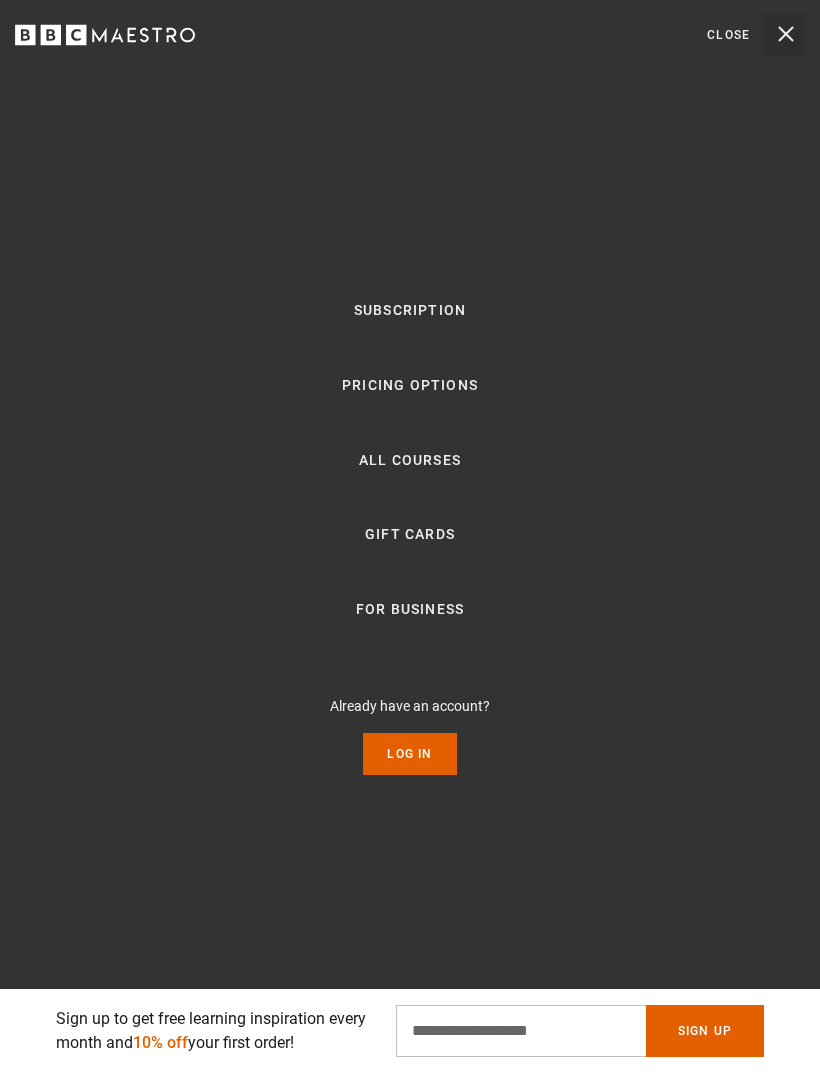 click on "Log In" at bounding box center [409, 754] 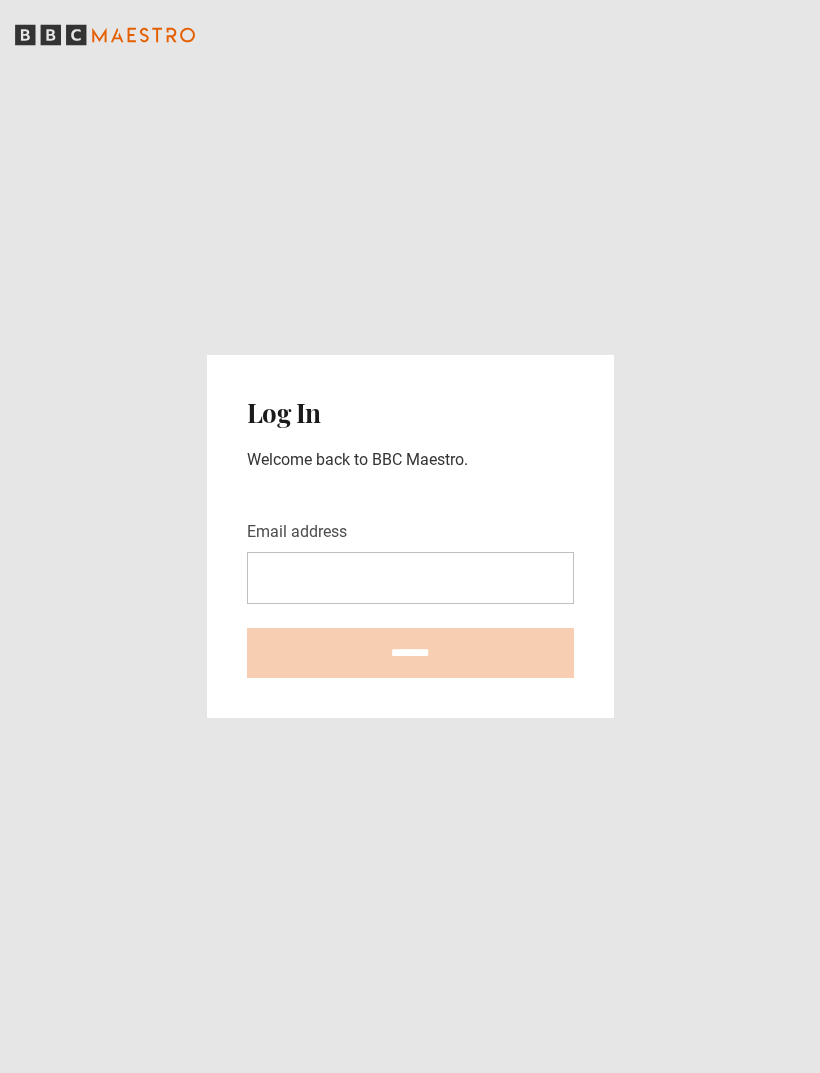 scroll, scrollTop: 0, scrollLeft: 0, axis: both 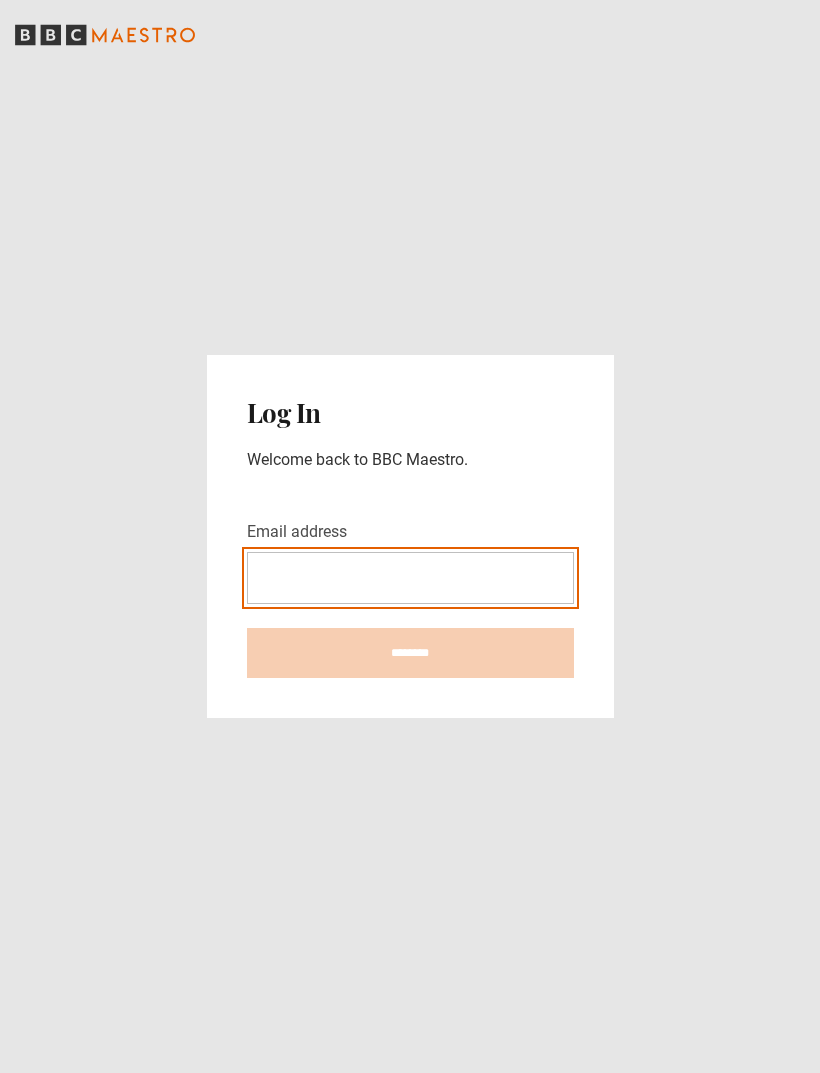 type on "**********" 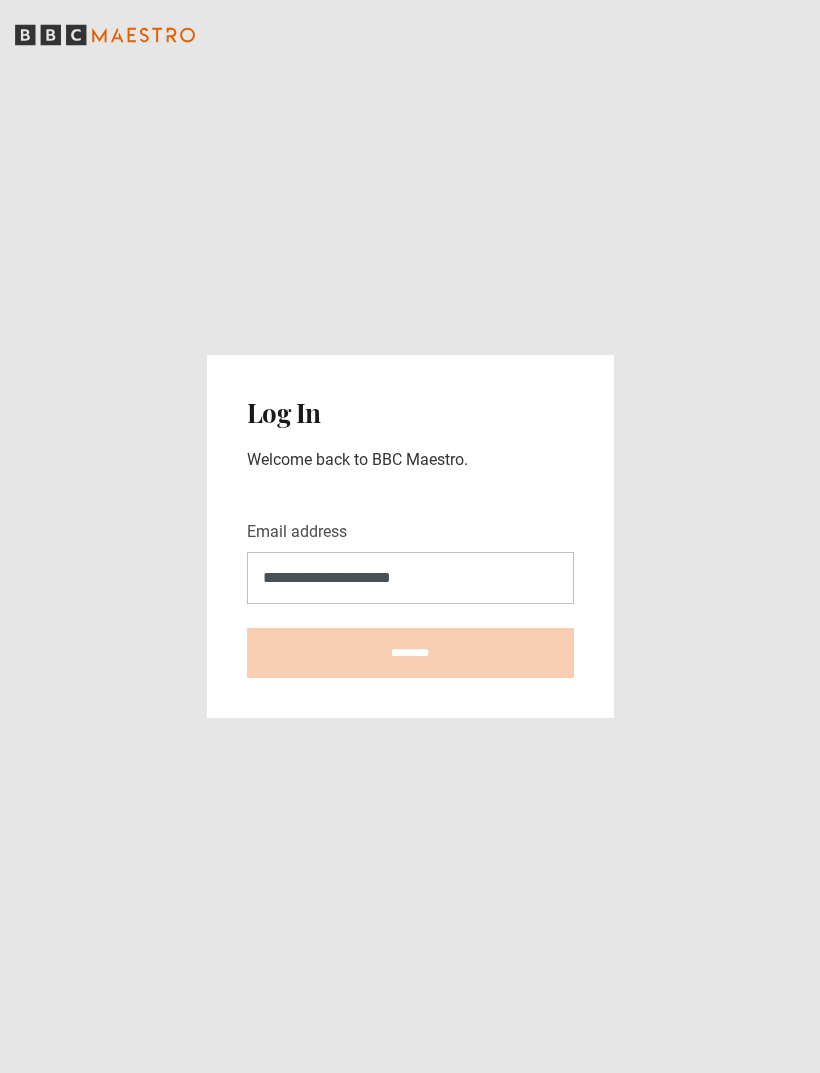 click on "********" at bounding box center [410, 653] 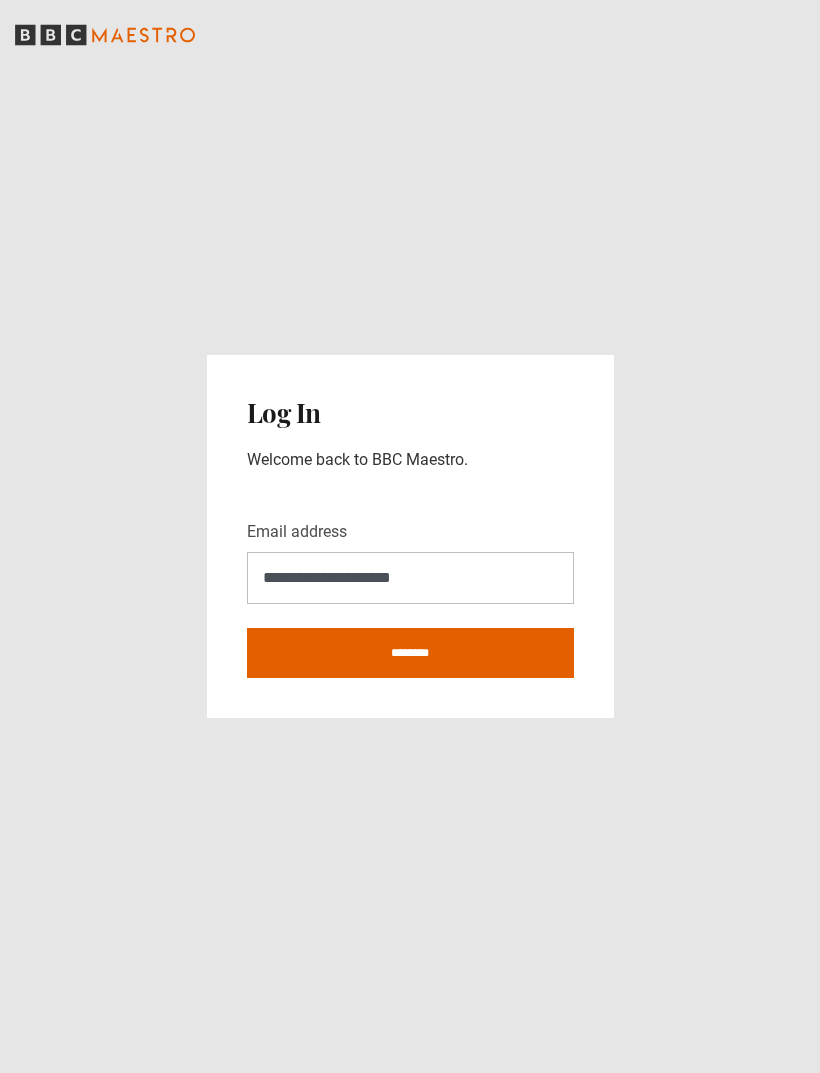 type on "**********" 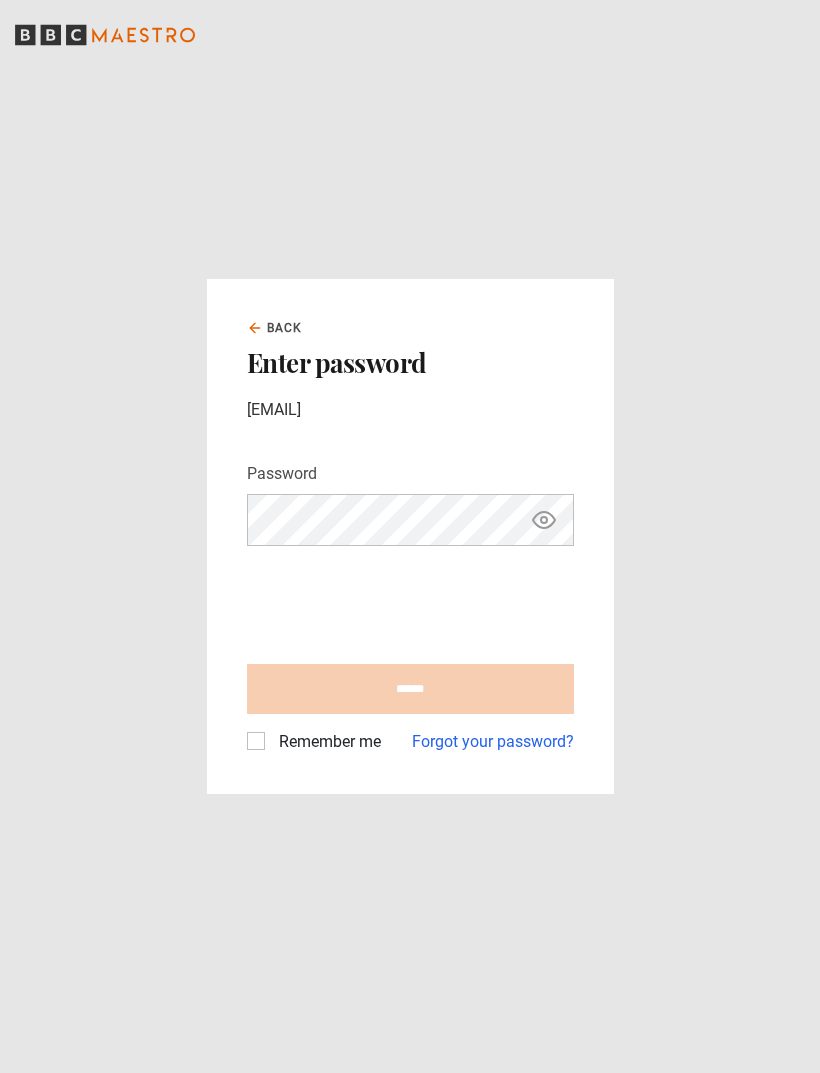 scroll, scrollTop: 0, scrollLeft: 0, axis: both 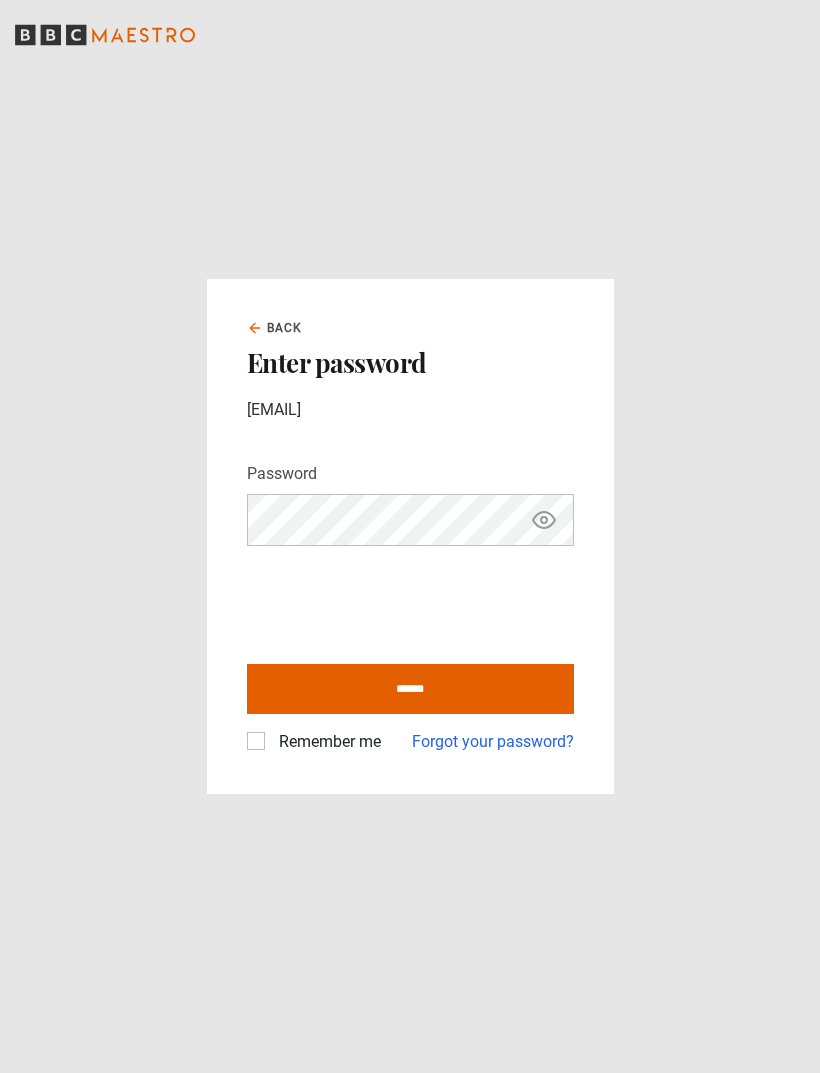click on "******" at bounding box center (410, 689) 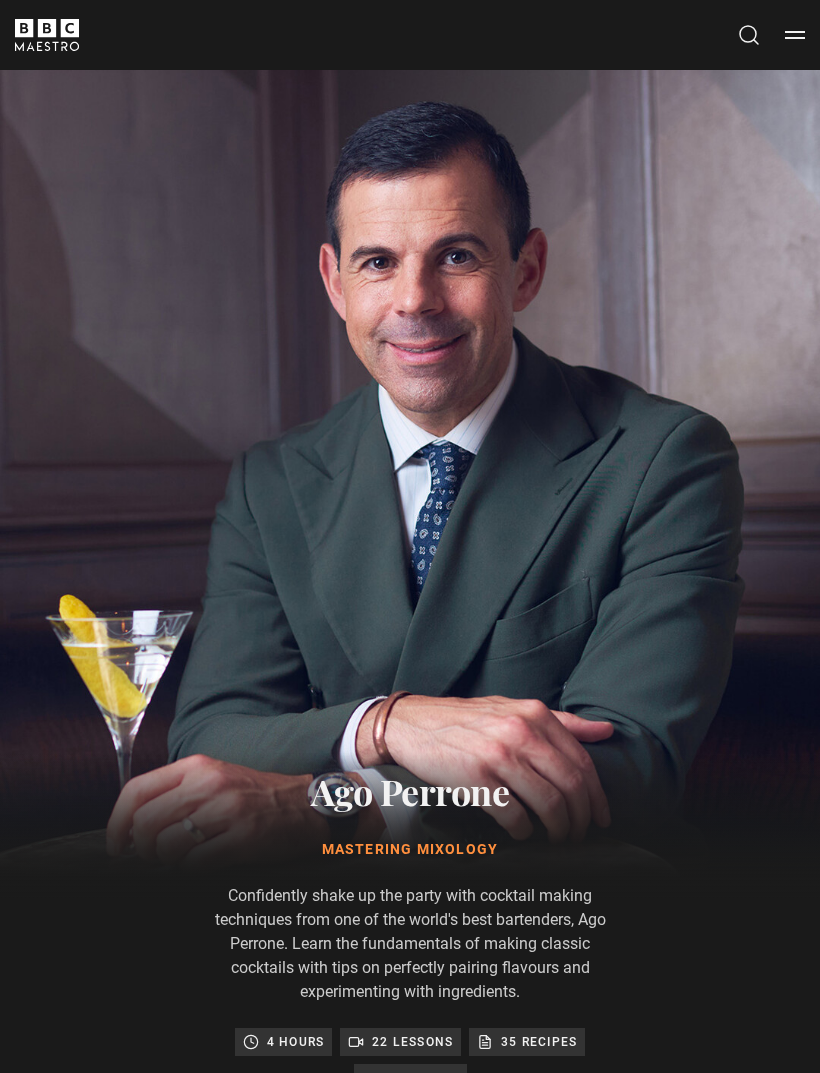 scroll, scrollTop: 0, scrollLeft: 0, axis: both 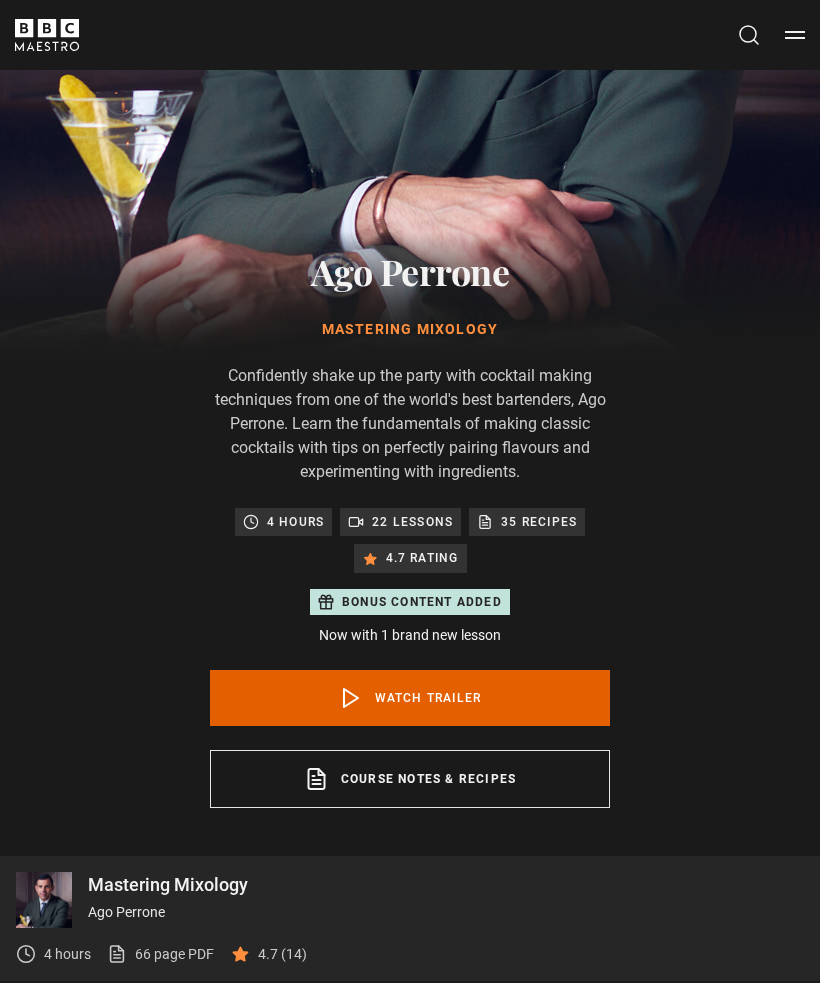 click on "Course notes & recipes
opens in a new tab" at bounding box center (410, 780) 